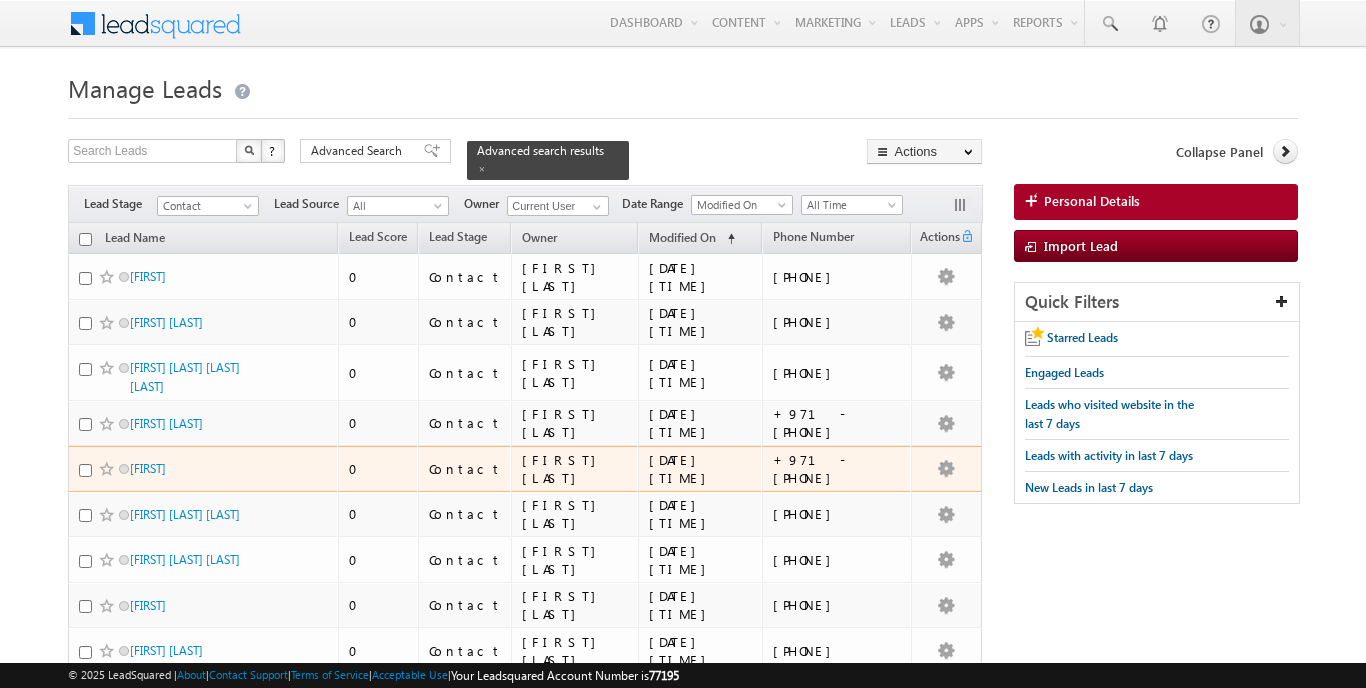 scroll, scrollTop: 48, scrollLeft: 0, axis: vertical 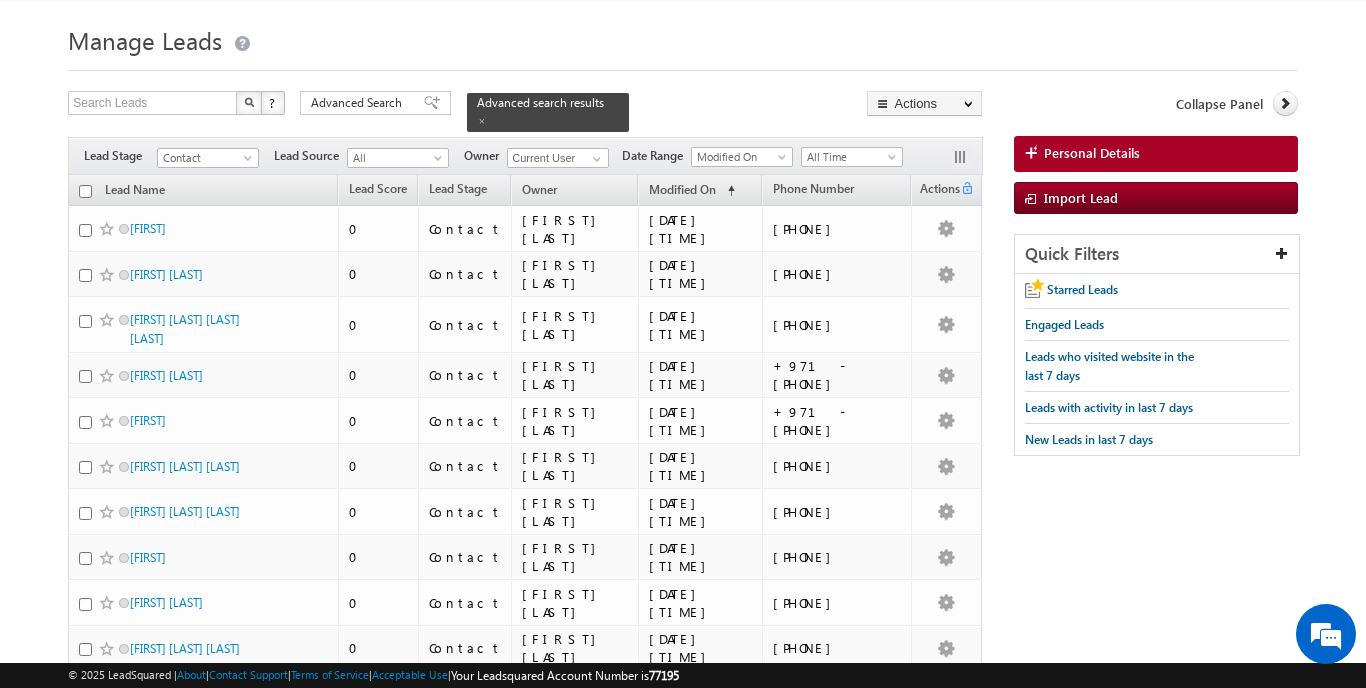 click on "50" at bounding box center [141, 2574] 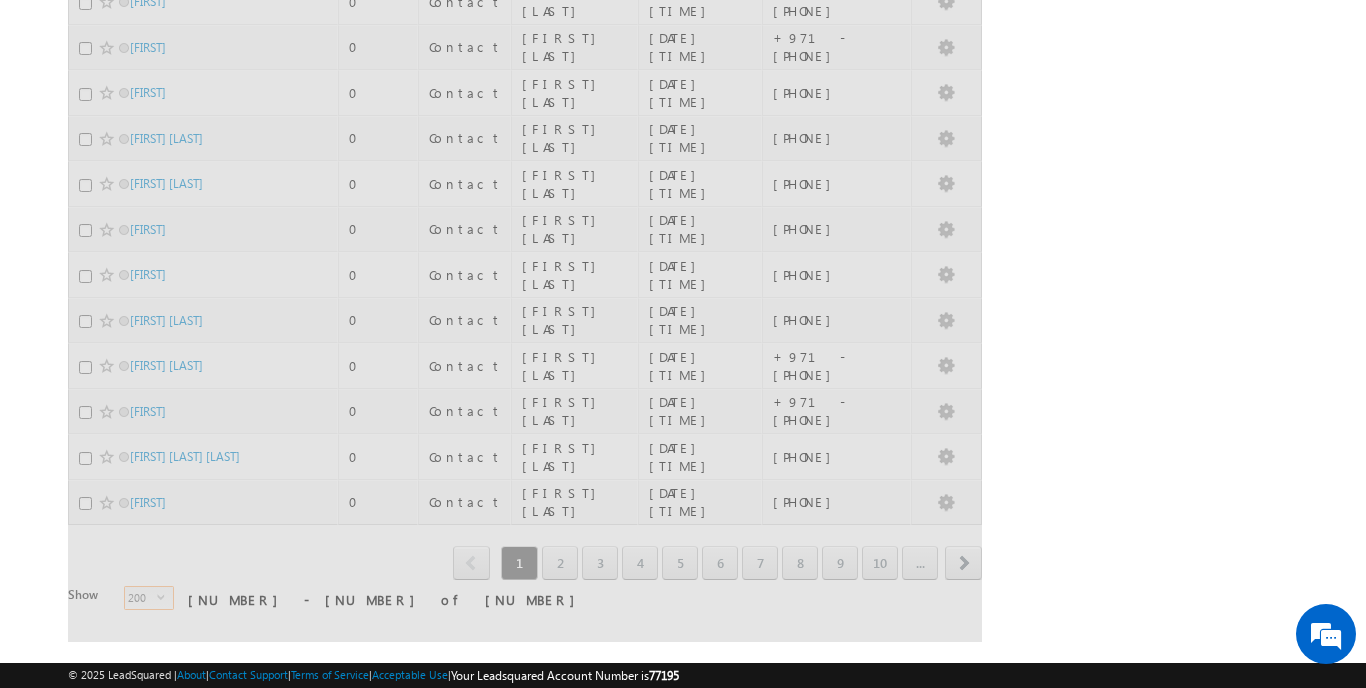 scroll, scrollTop: 1803, scrollLeft: 0, axis: vertical 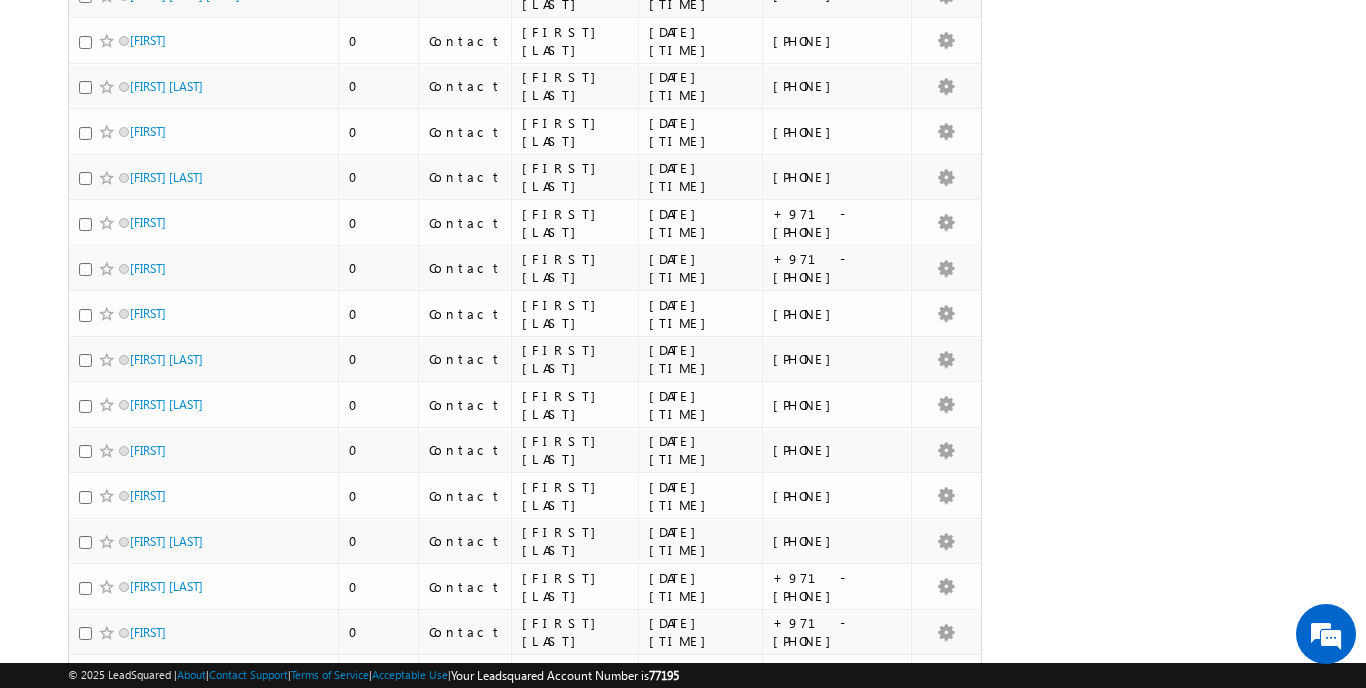 click at bounding box center (85, -1564) 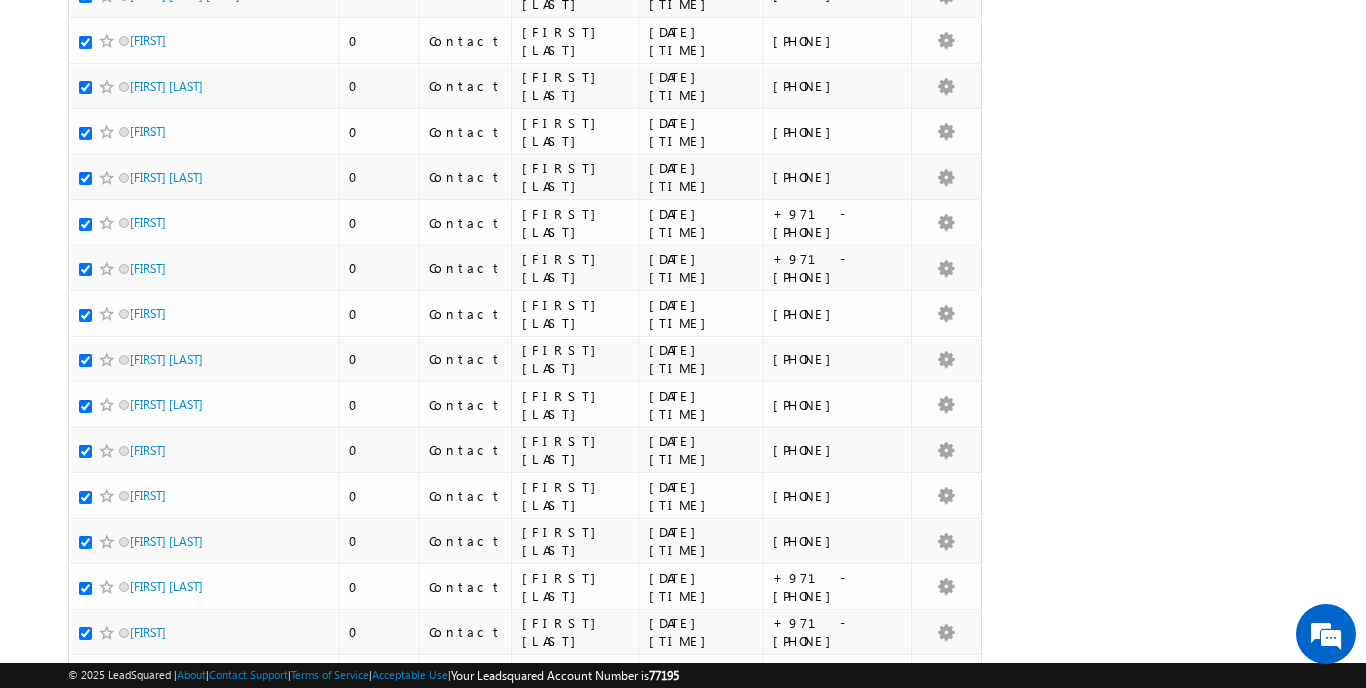 checkbox on "true" 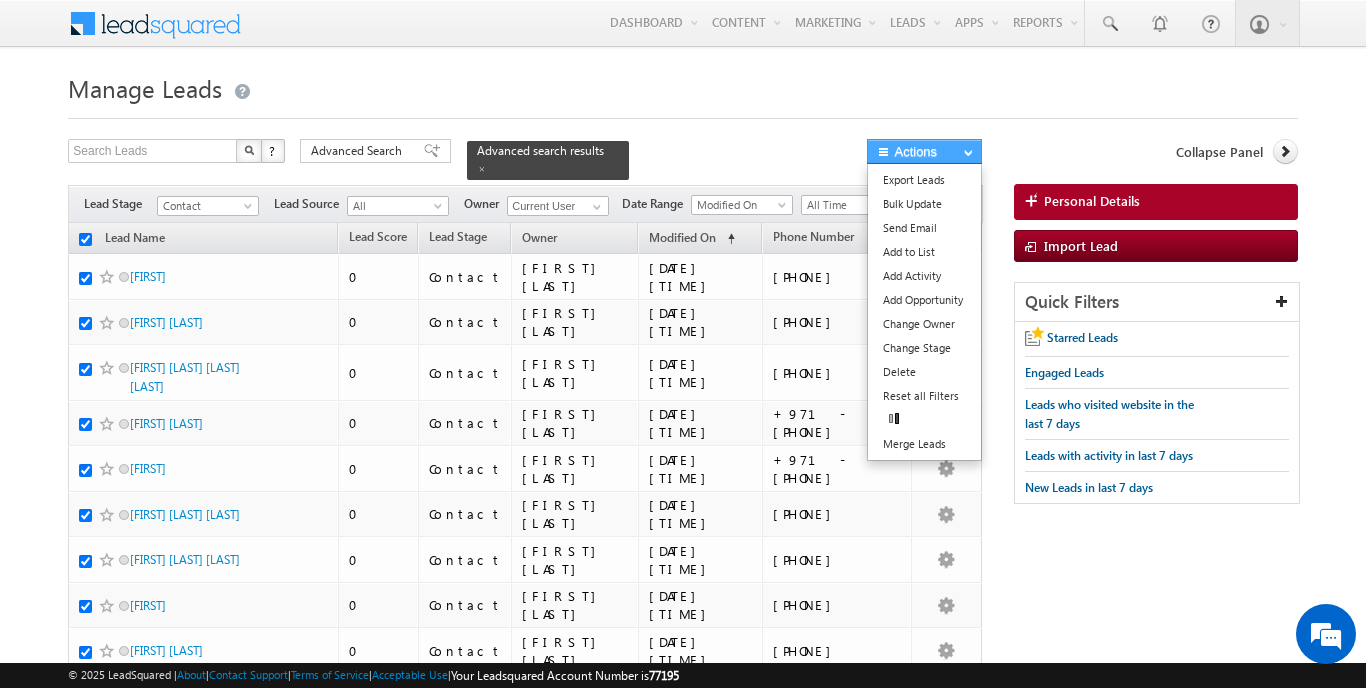 scroll, scrollTop: 0, scrollLeft: 0, axis: both 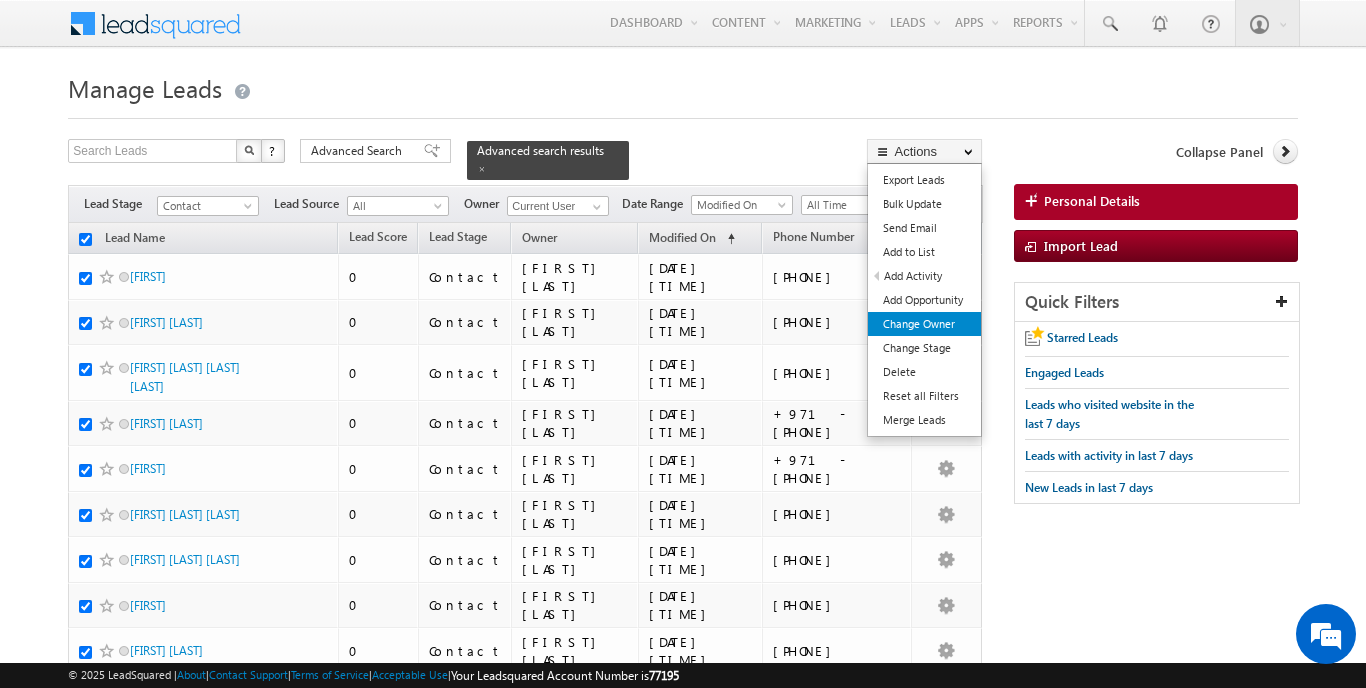 click on "Change Owner" at bounding box center [924, 324] 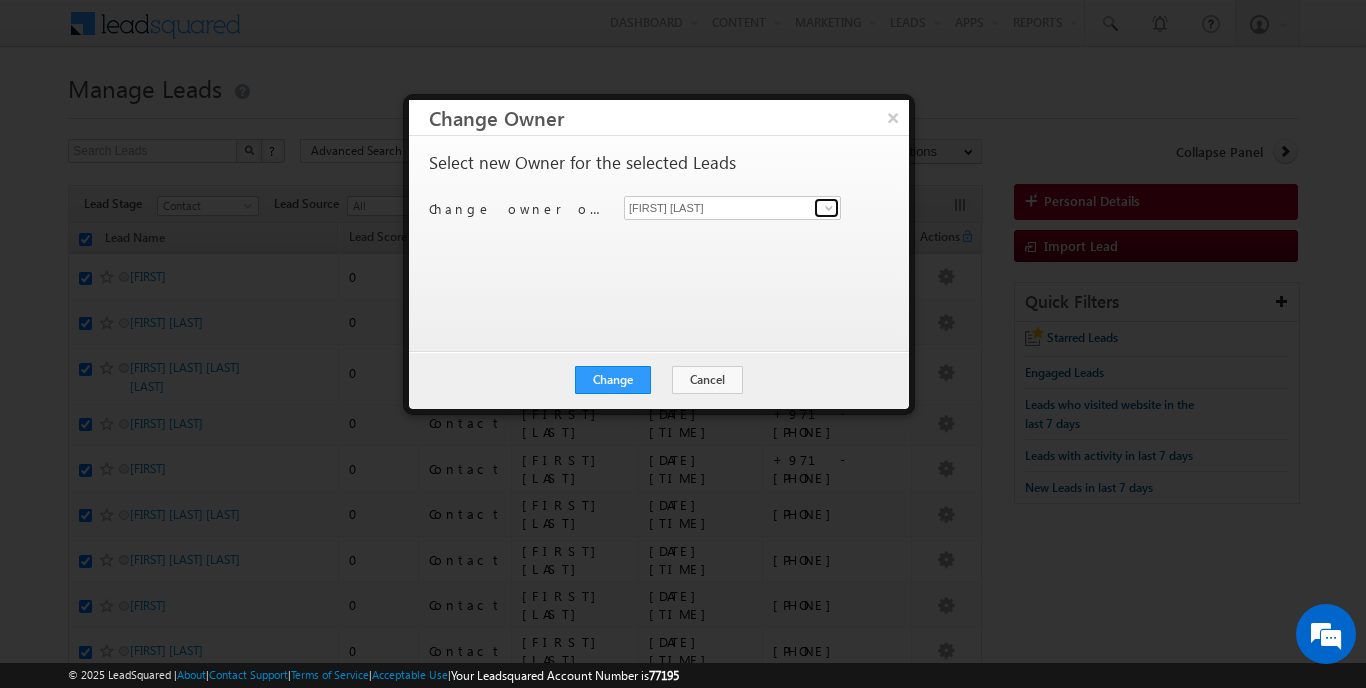 click at bounding box center (829, 208) 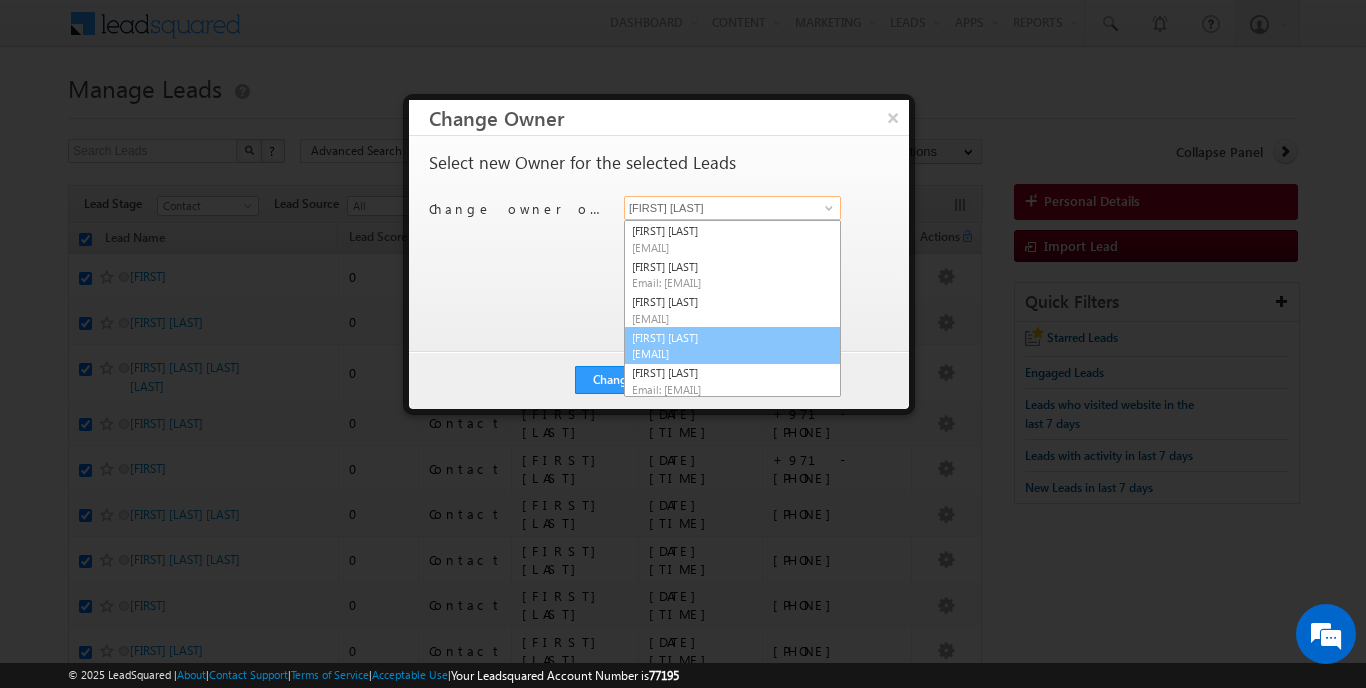 click on "[EMAIL]" at bounding box center (722, 353) 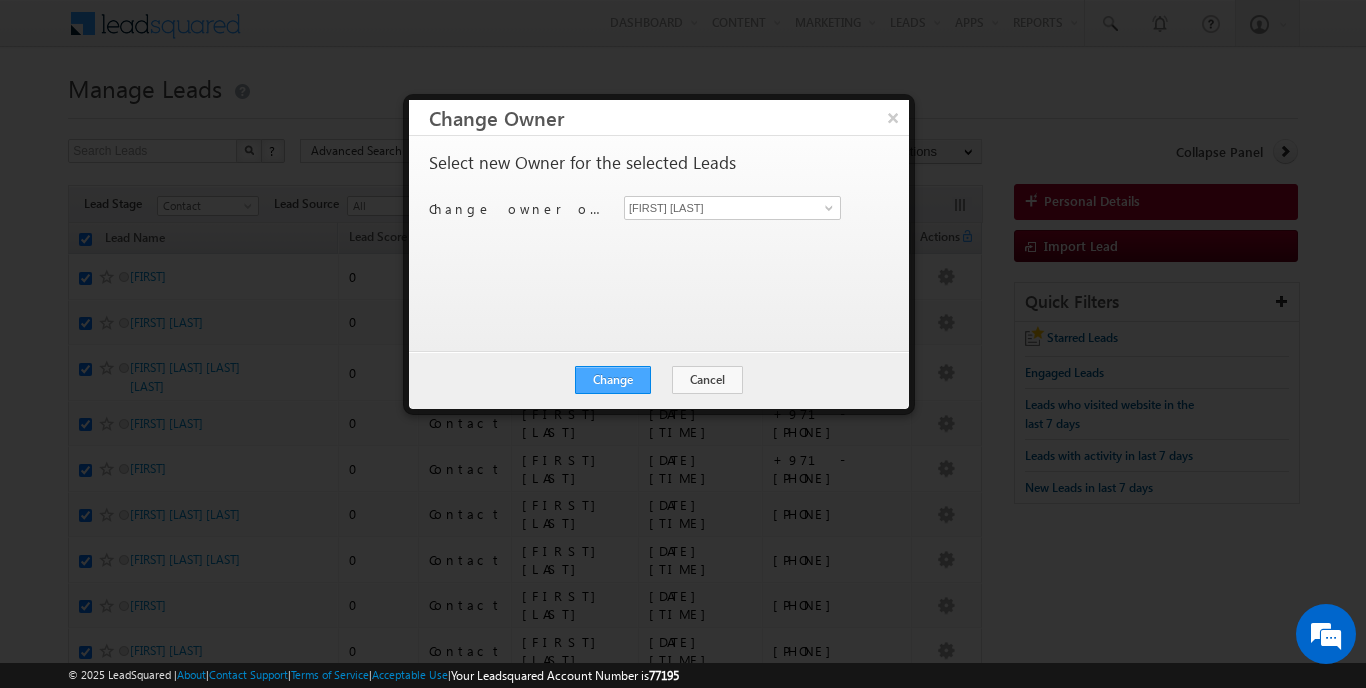 click on "Change" at bounding box center [613, 380] 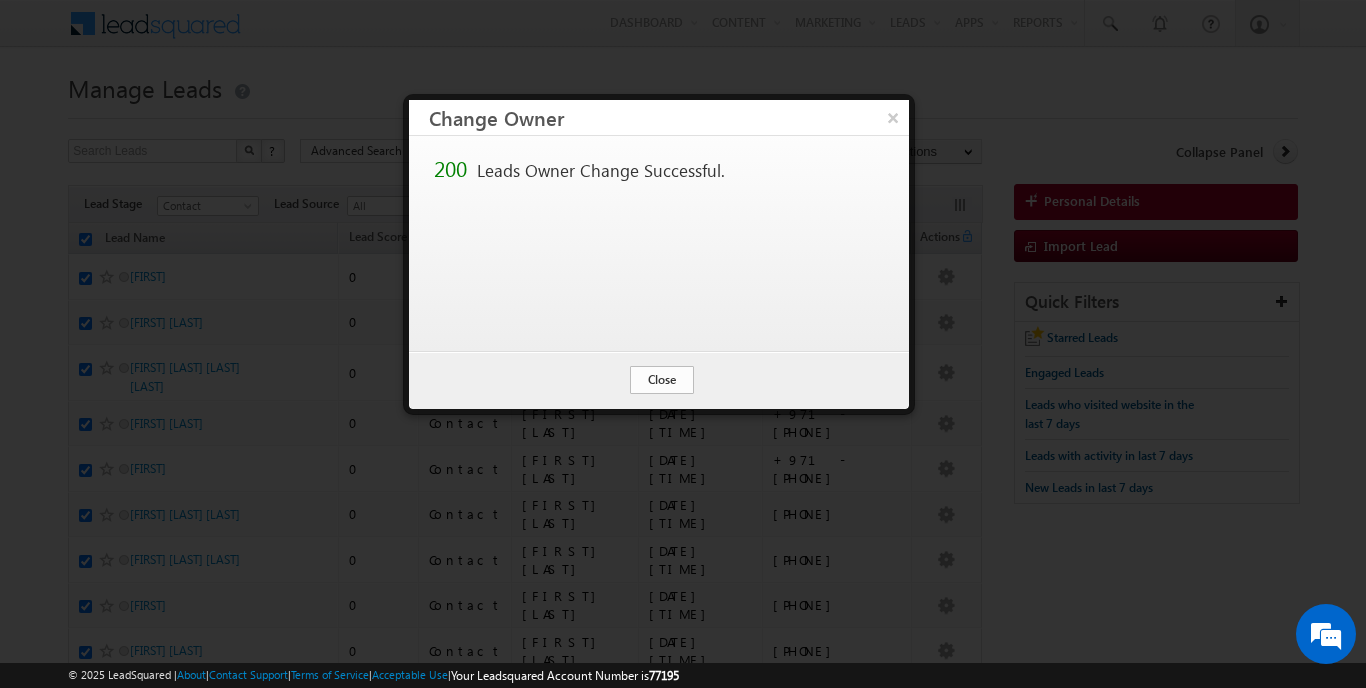 click on "Close" at bounding box center (662, 380) 